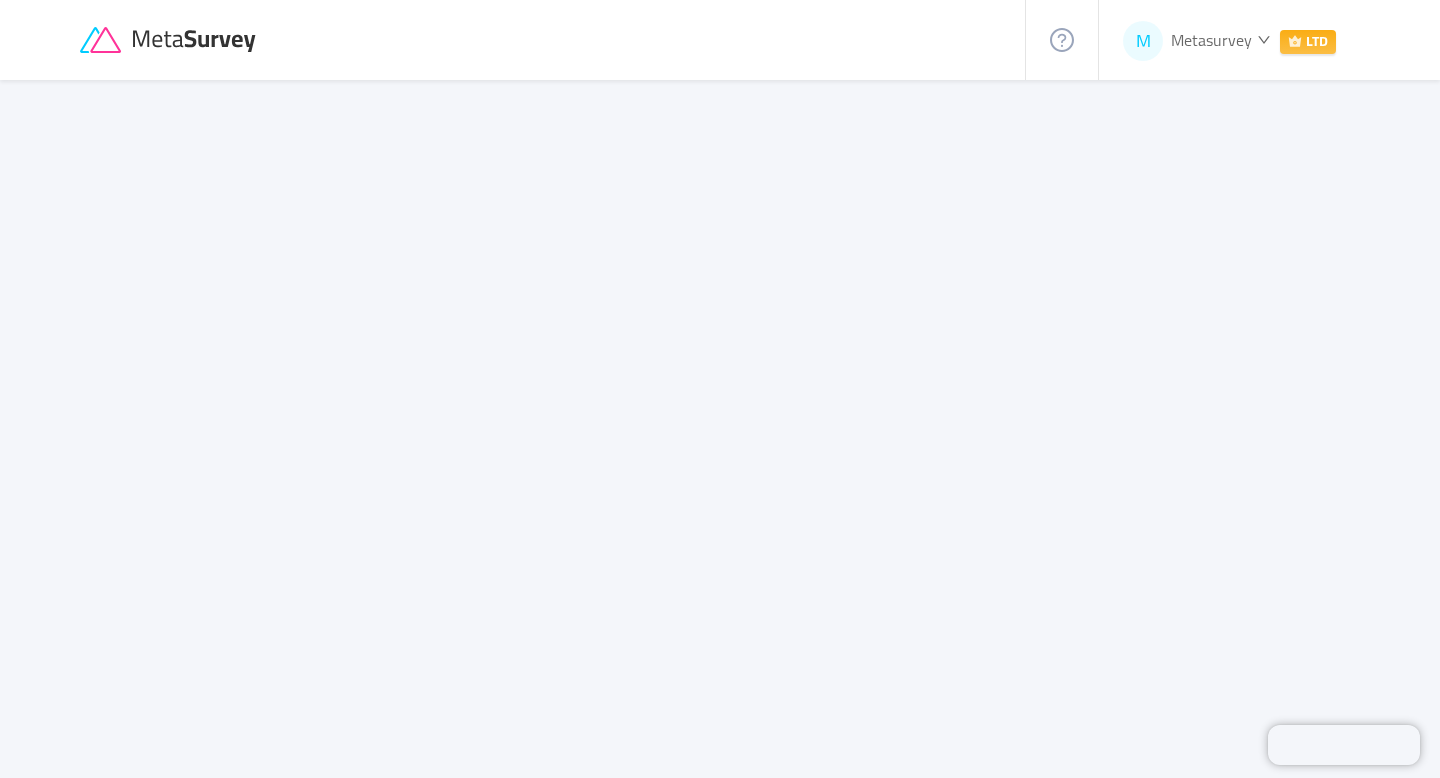 scroll, scrollTop: 0, scrollLeft: 0, axis: both 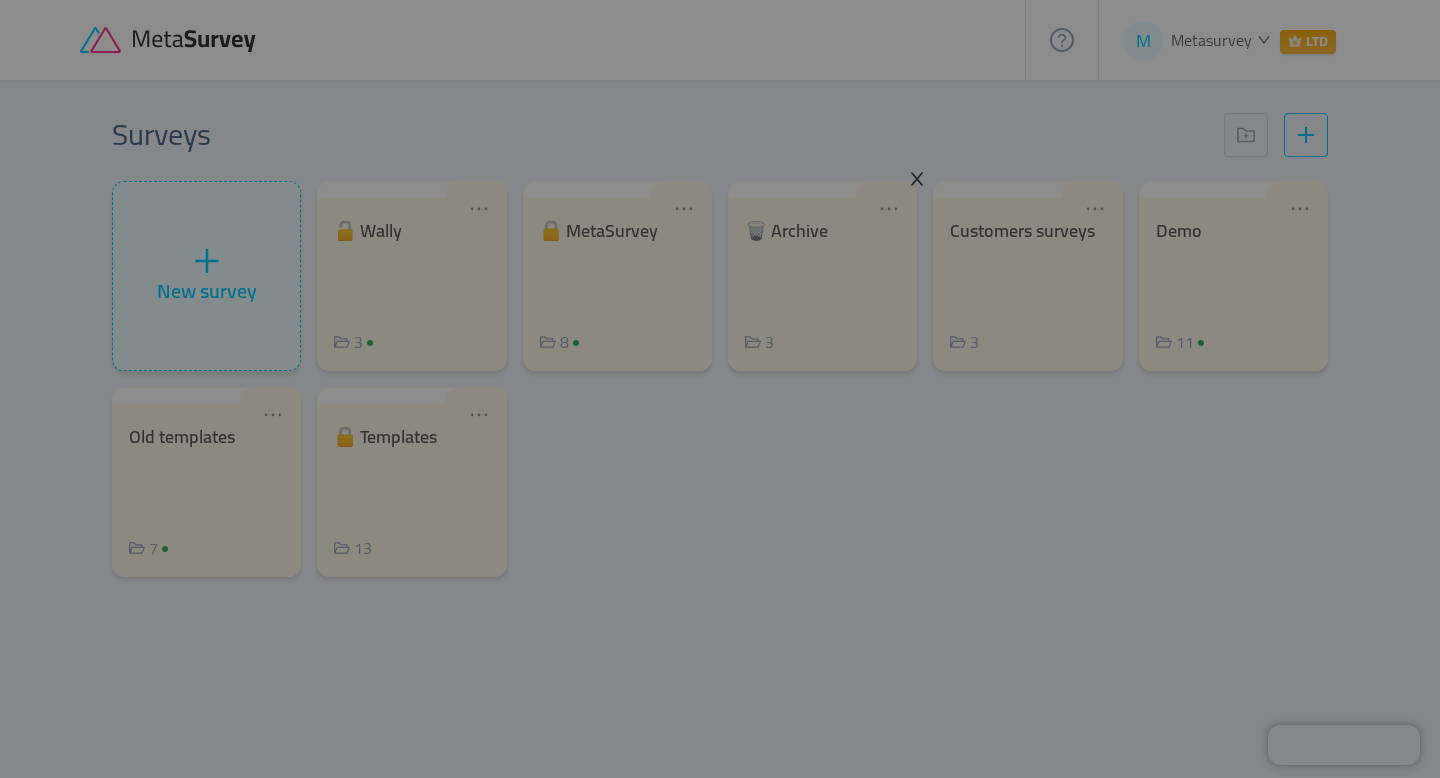click 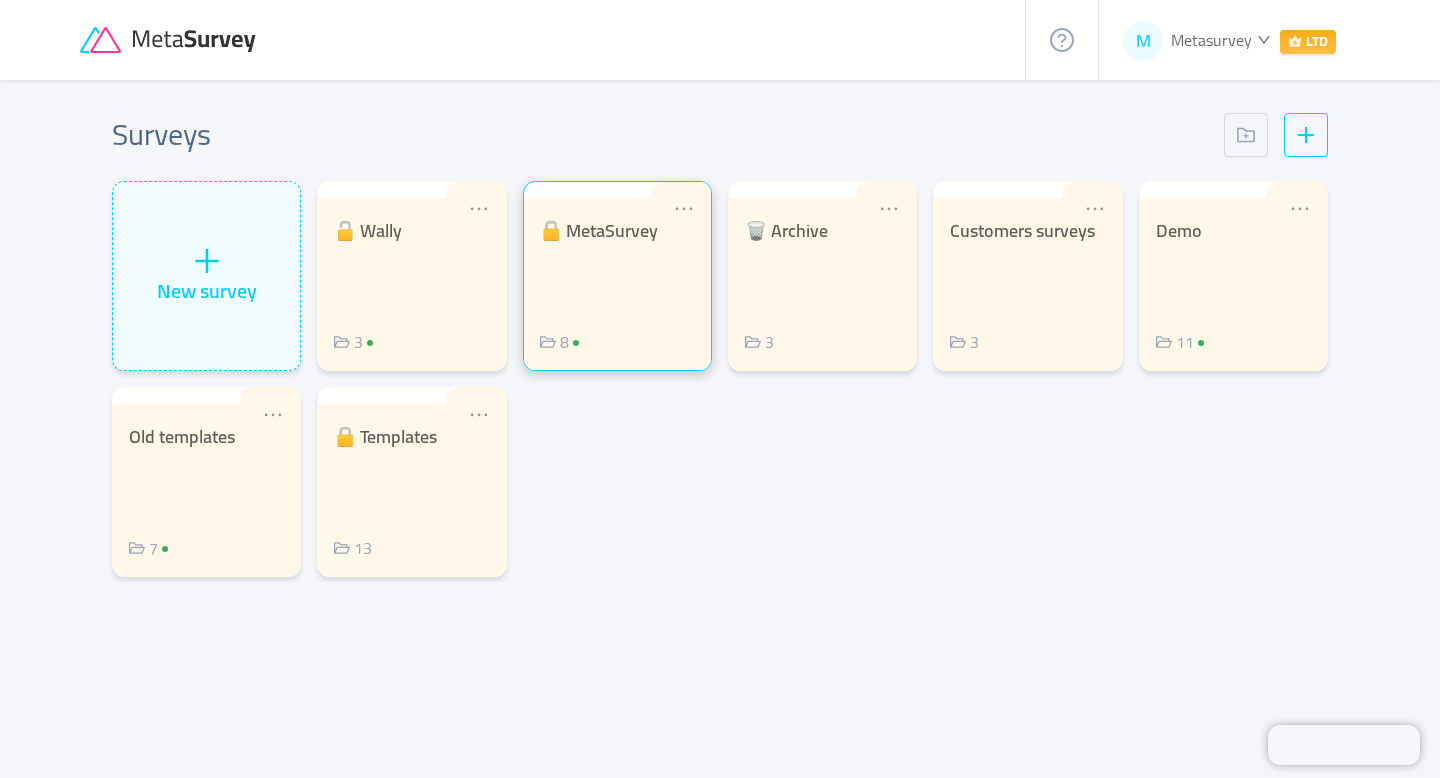 click on "🔒 MetaSurvey  8" at bounding box center (617, 287) 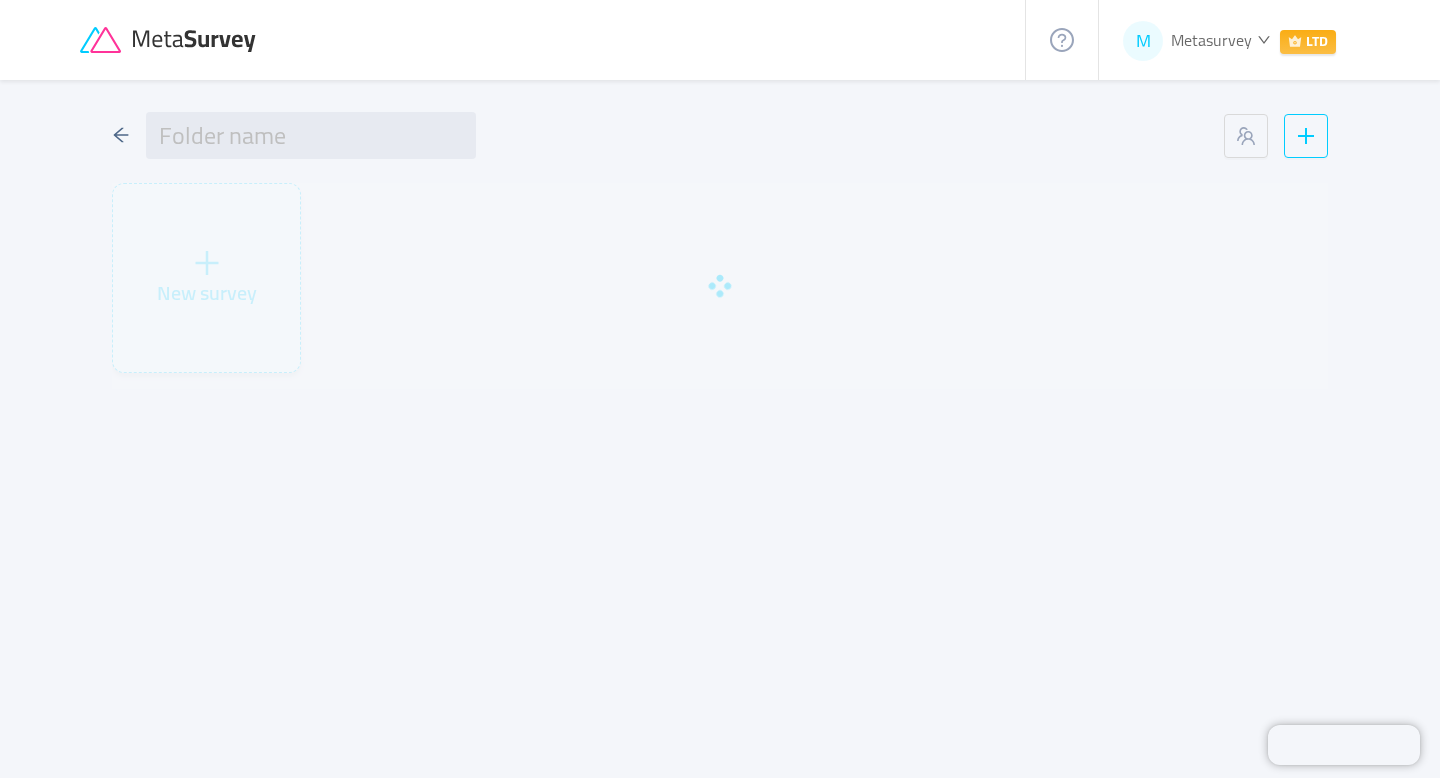 type on "🔒 MetaSurvey" 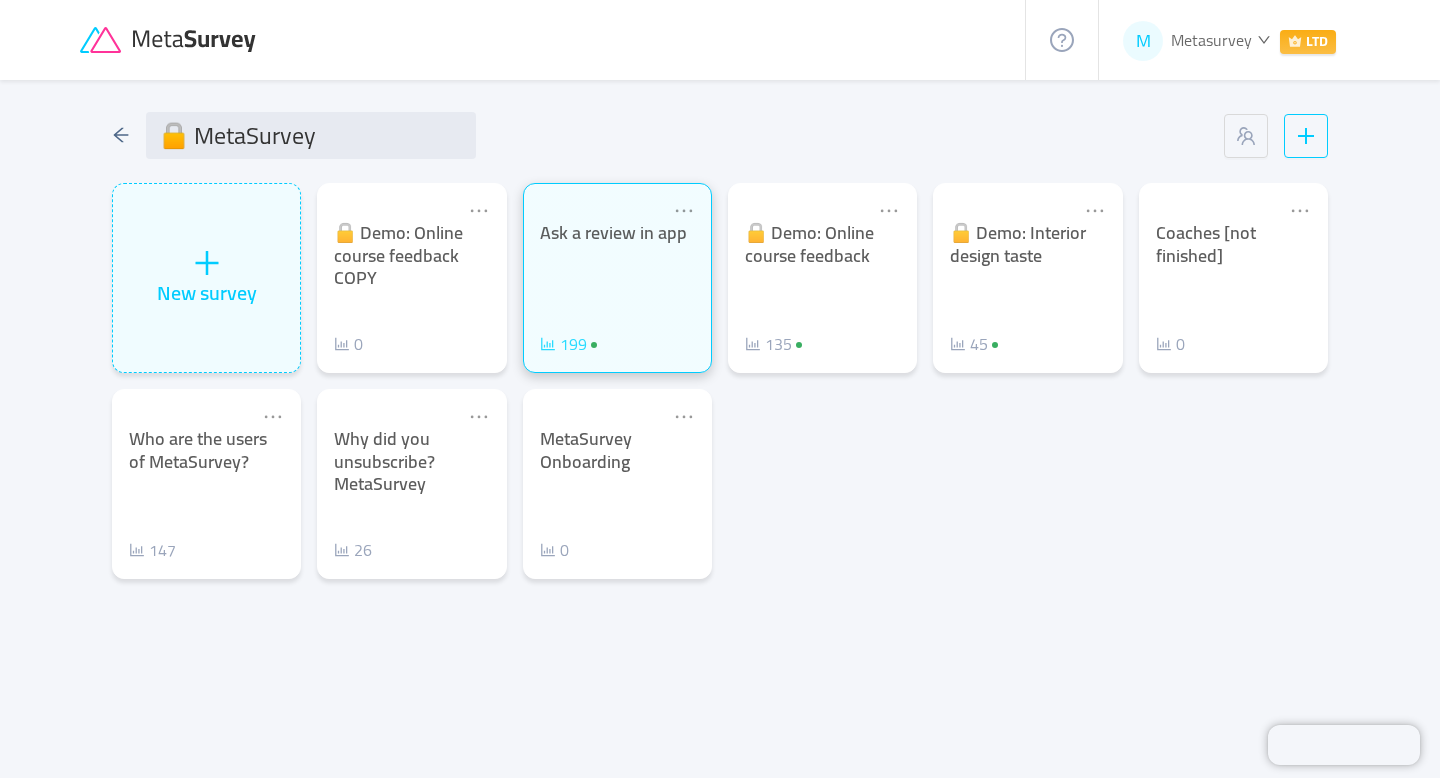 click on "199" at bounding box center (573, 344) 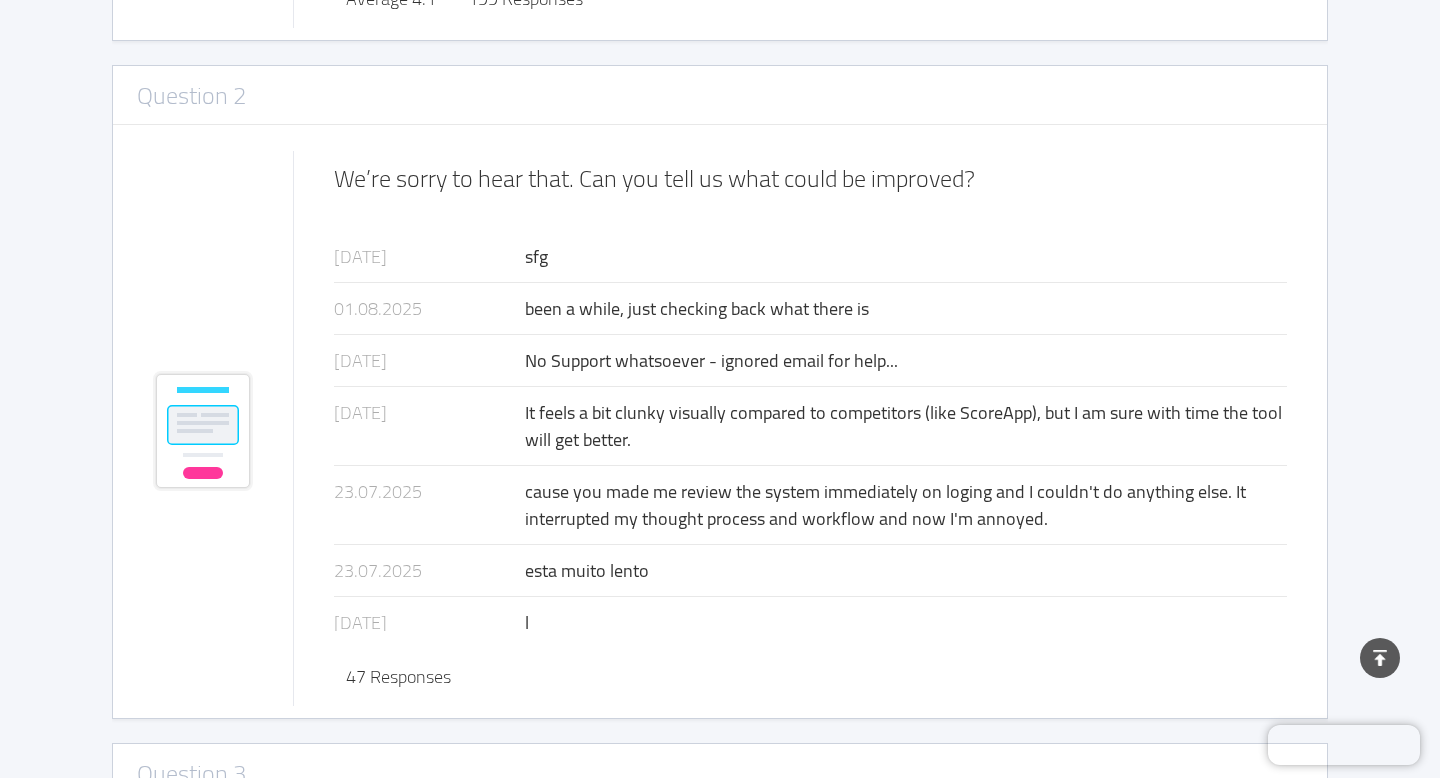 scroll, scrollTop: 771, scrollLeft: 0, axis: vertical 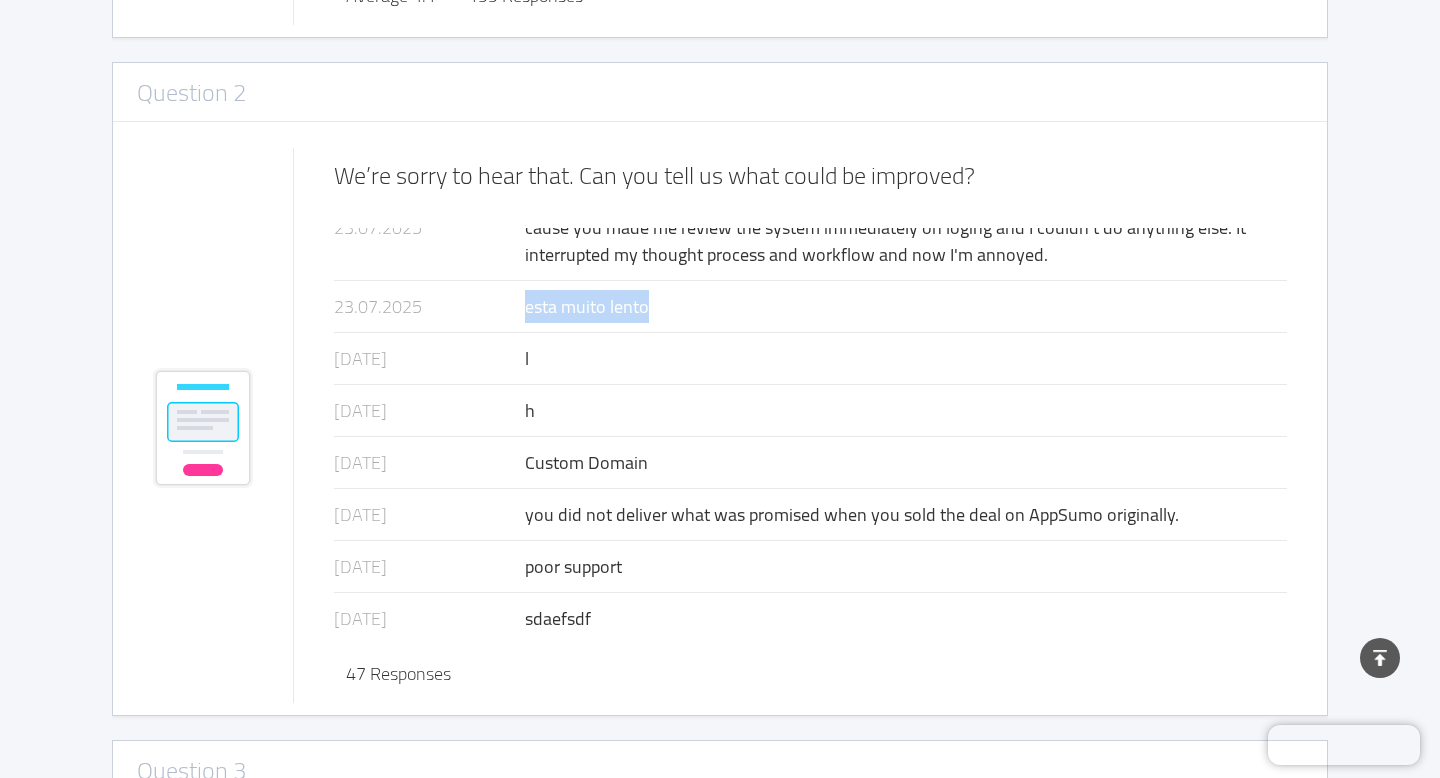 drag, startPoint x: 524, startPoint y: 310, endPoint x: 706, endPoint y: 310, distance: 182 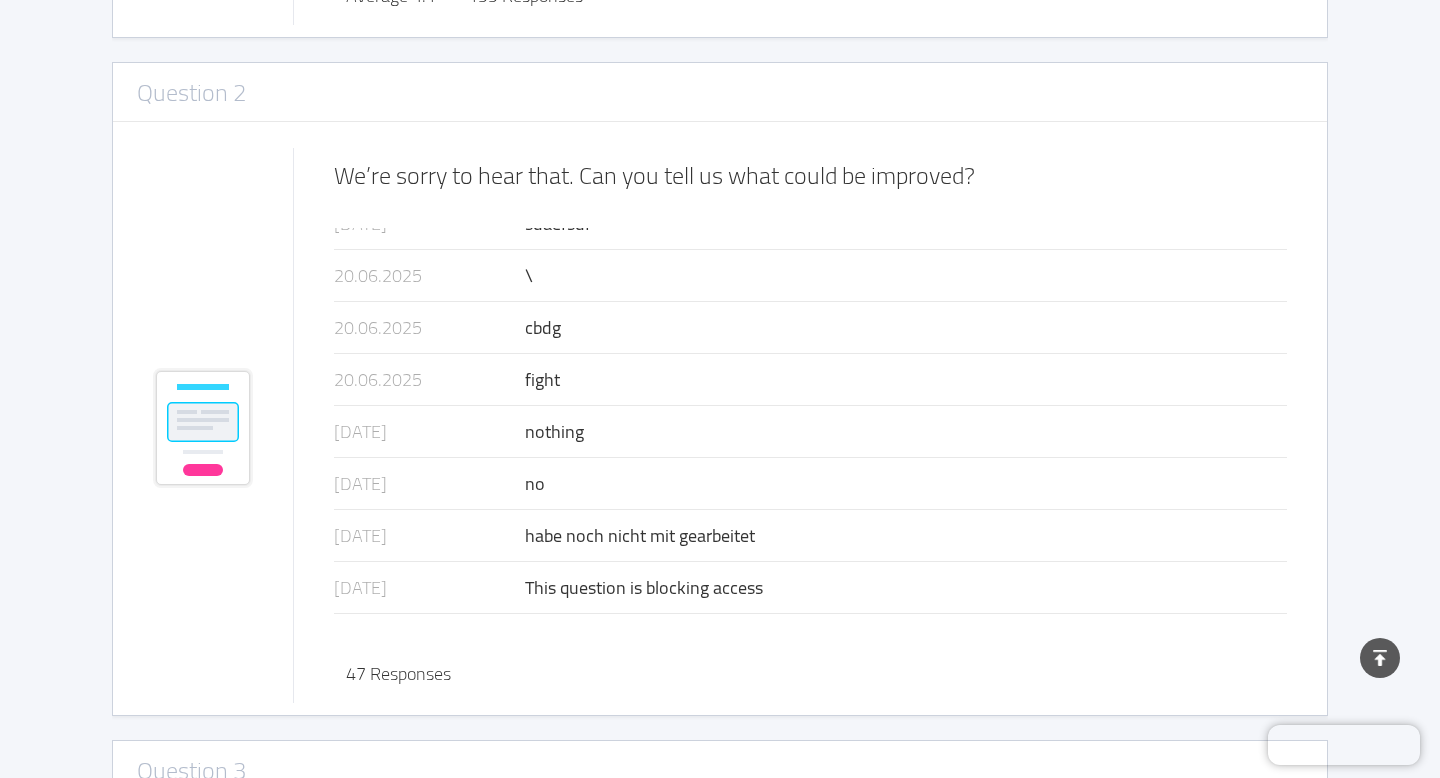scroll, scrollTop: 662, scrollLeft: 0, axis: vertical 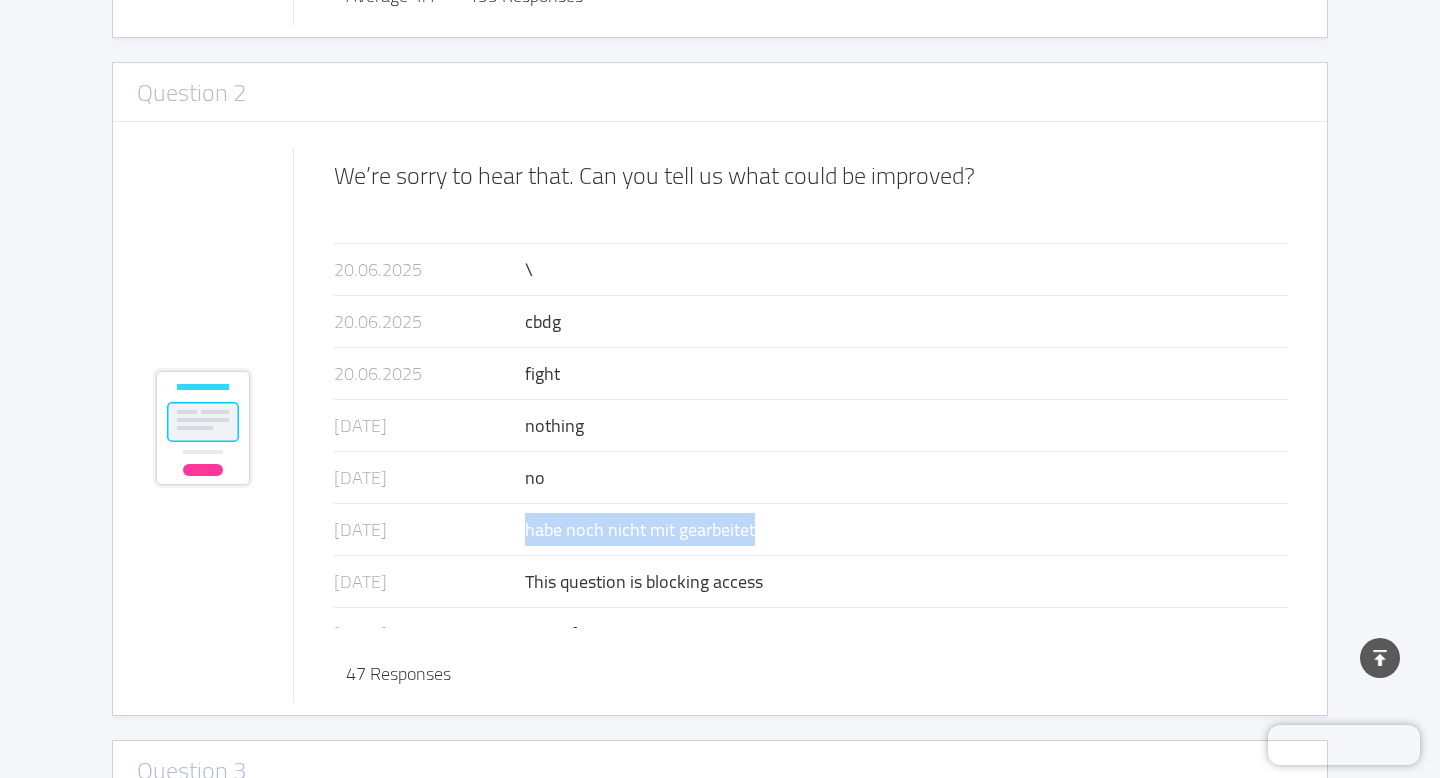 drag, startPoint x: 524, startPoint y: 528, endPoint x: 862, endPoint y: 528, distance: 338 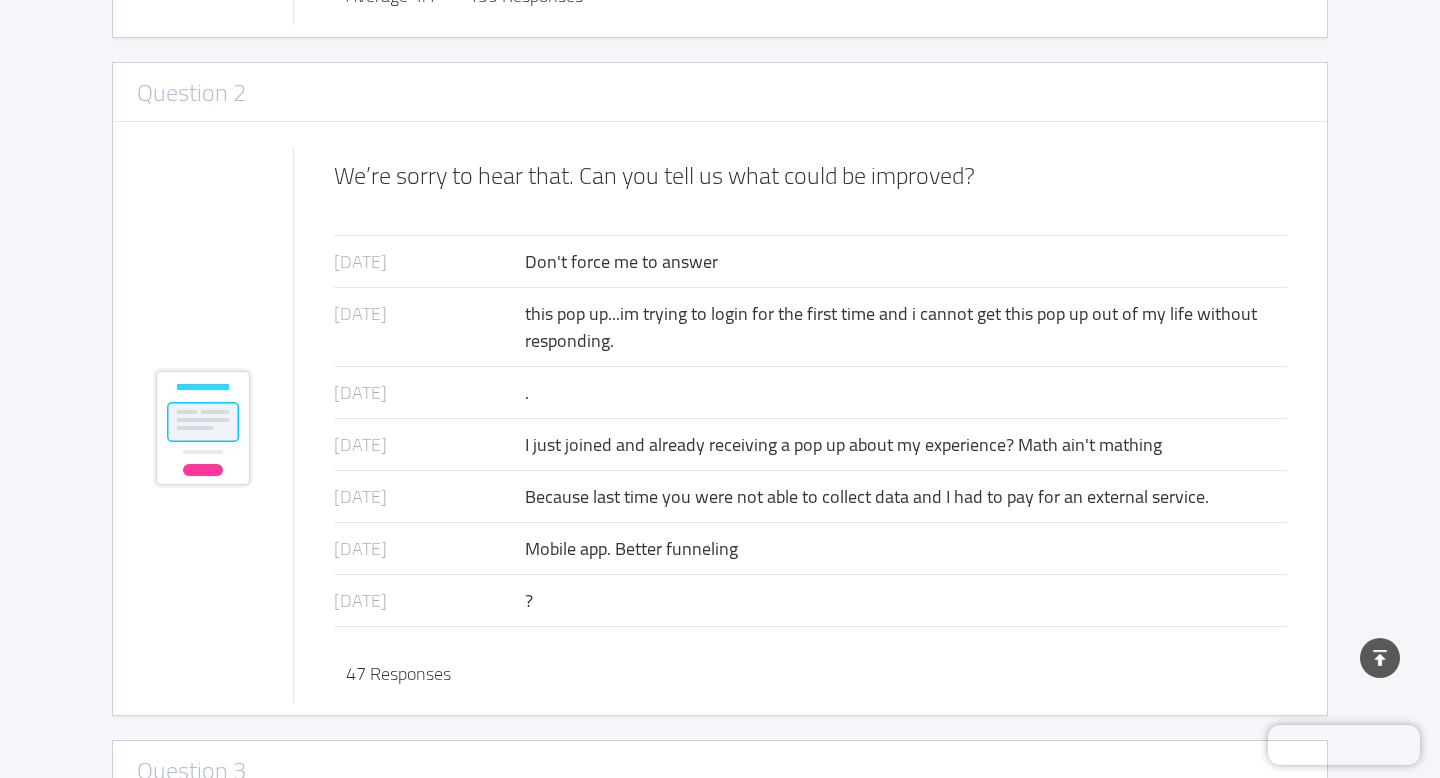 scroll, scrollTop: 1037, scrollLeft: 0, axis: vertical 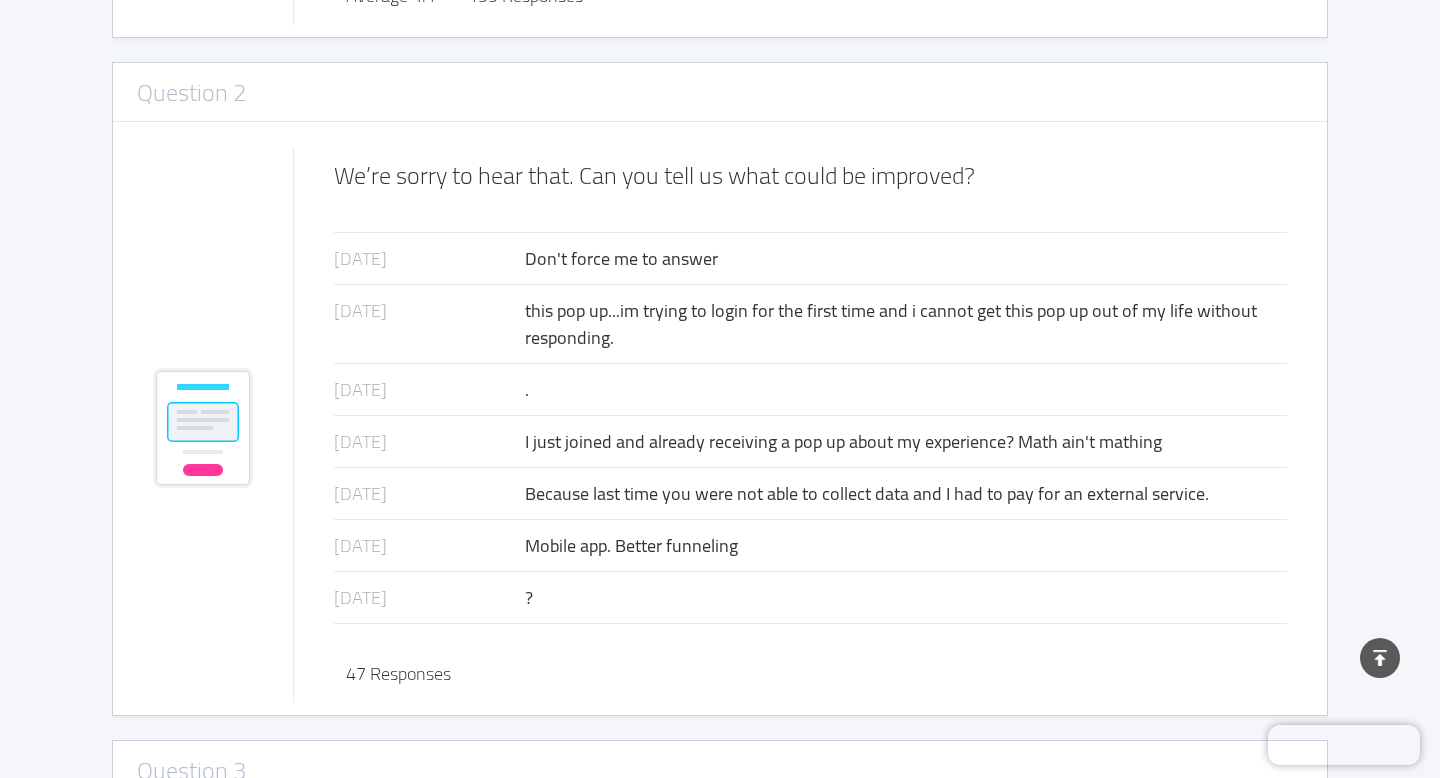 drag, startPoint x: 522, startPoint y: 439, endPoint x: 1193, endPoint y: 443, distance: 671.0119 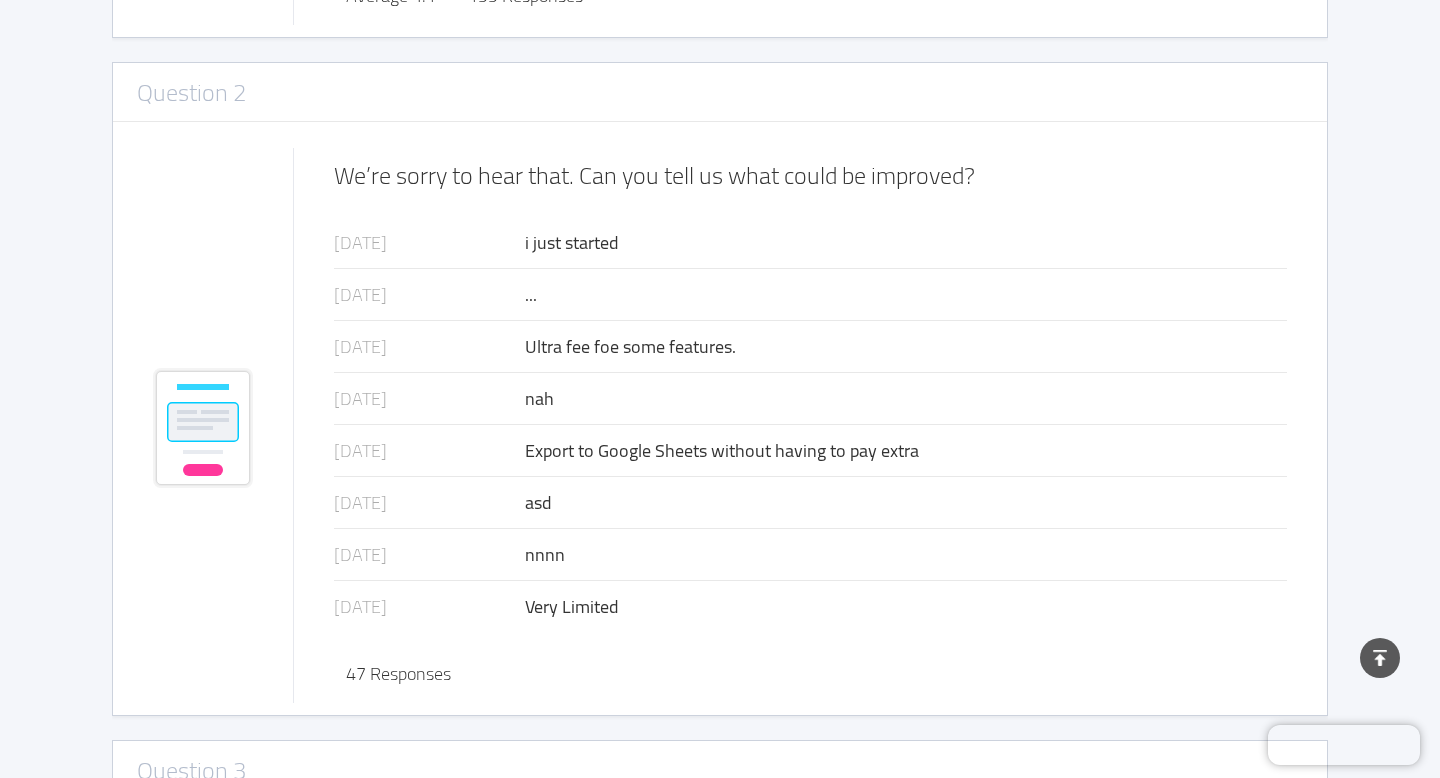 scroll, scrollTop: 2151, scrollLeft: 0, axis: vertical 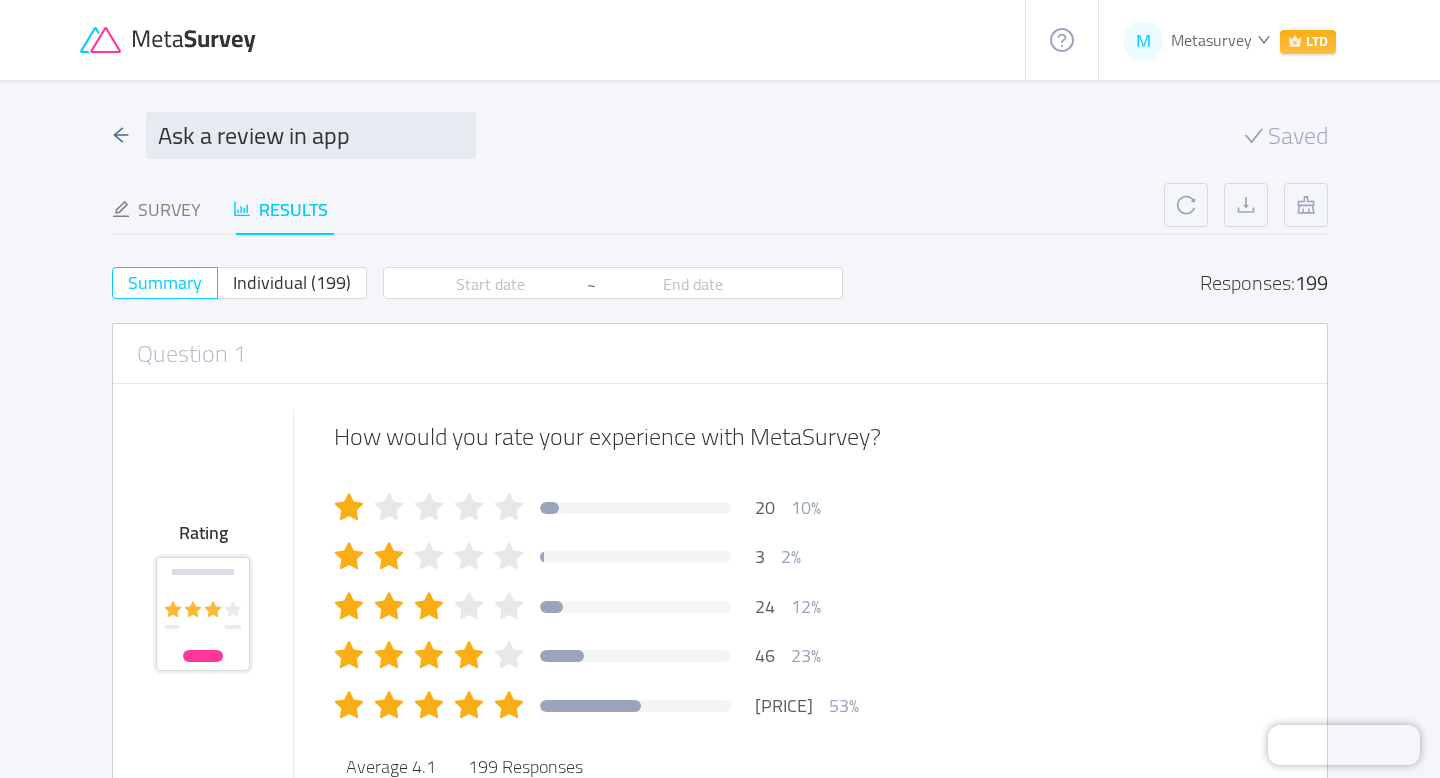 click 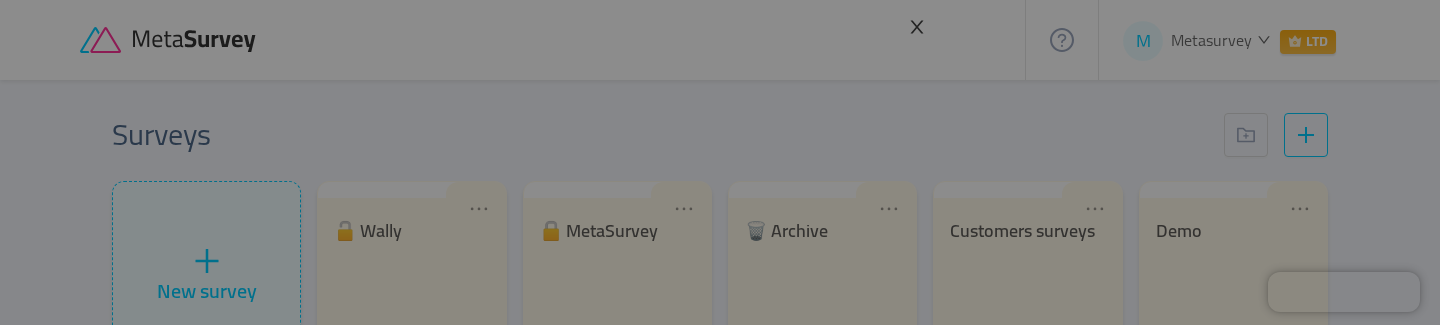 click 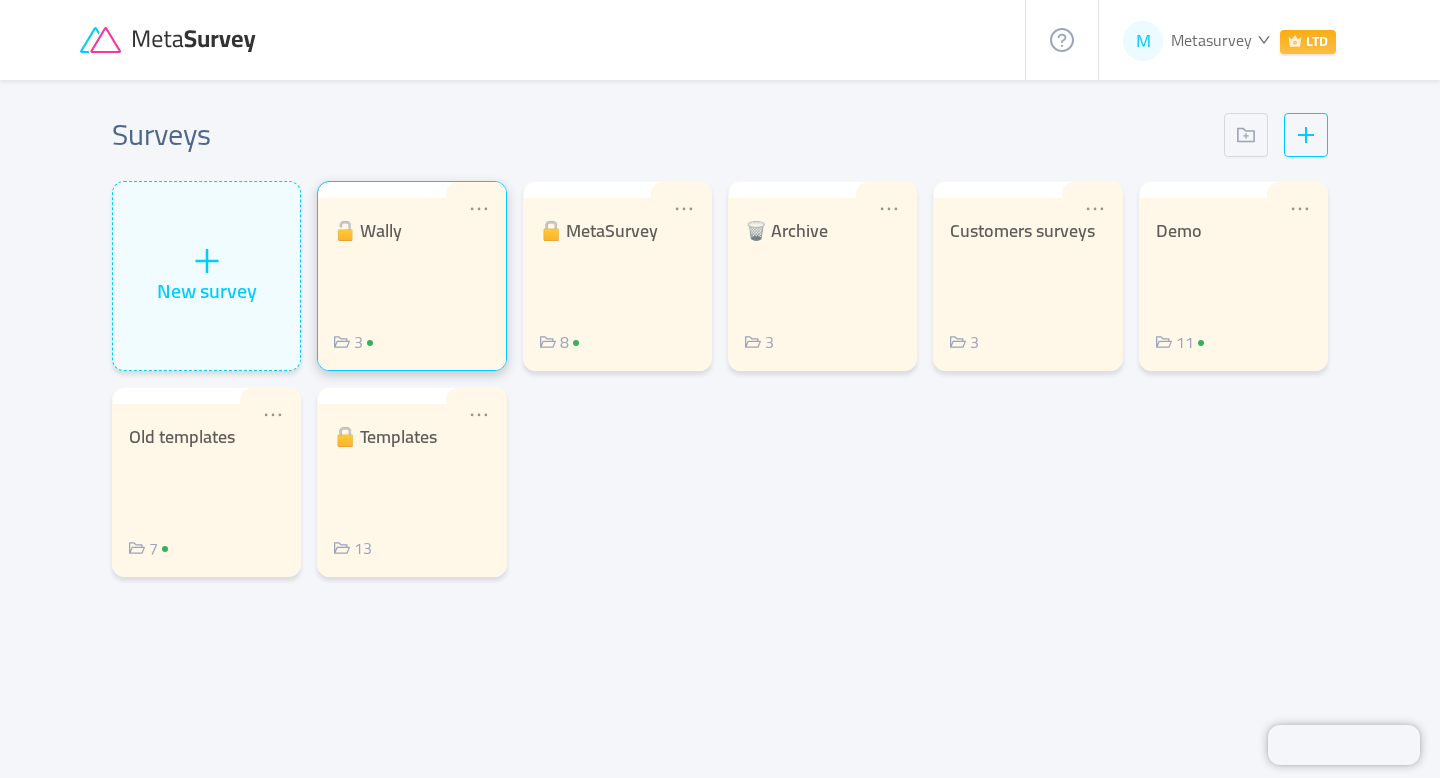 click on "🔓 Wally" at bounding box center (411, 231) 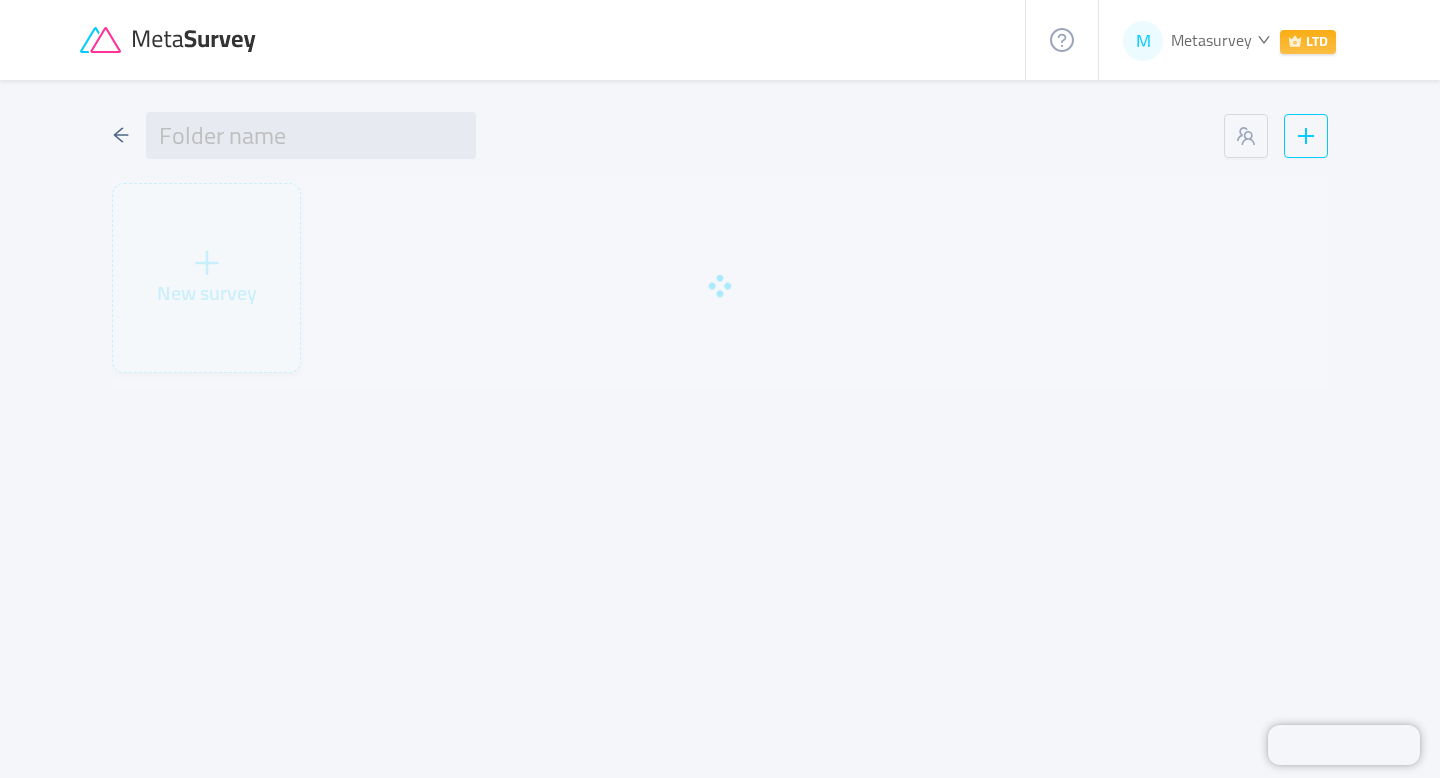 type on "🔓 Wally" 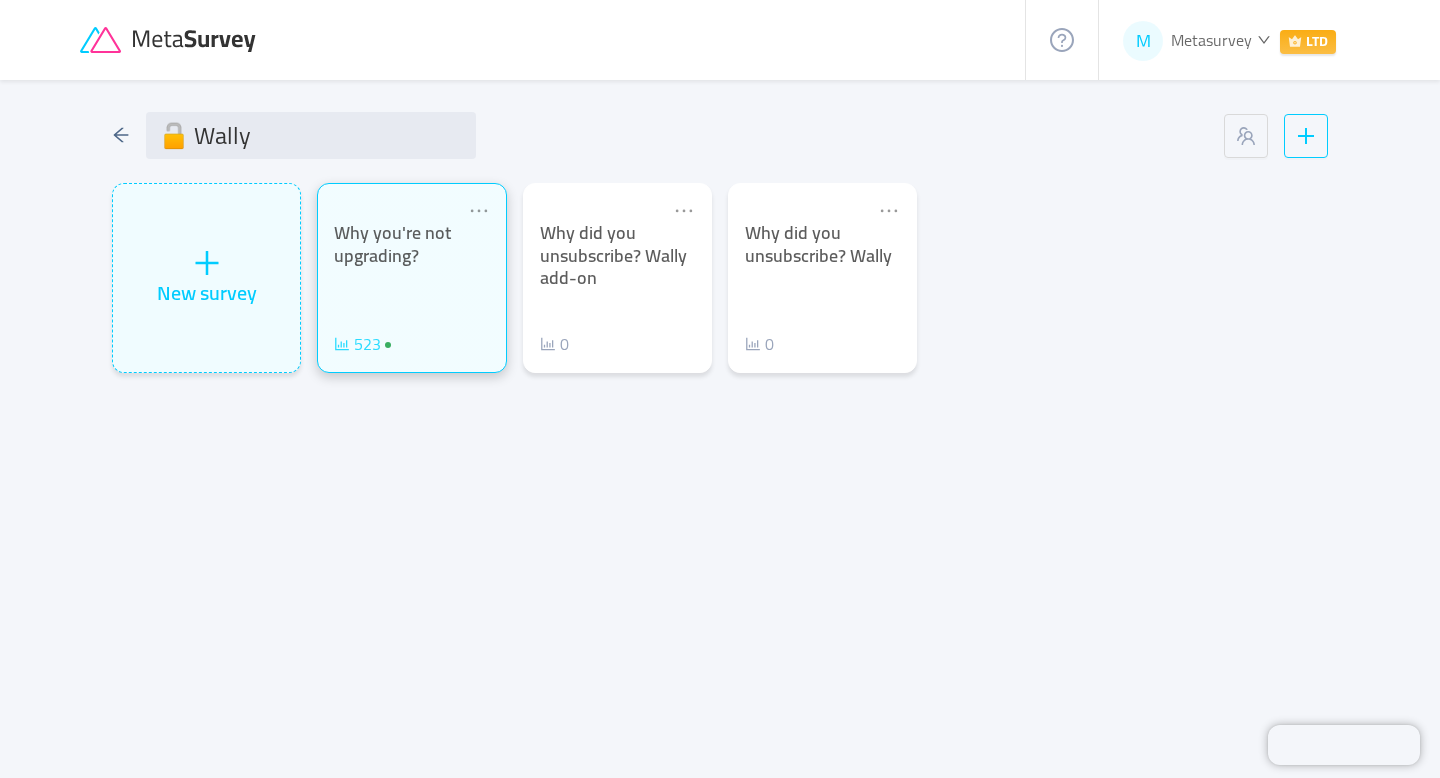 click on "523" at bounding box center [367, 344] 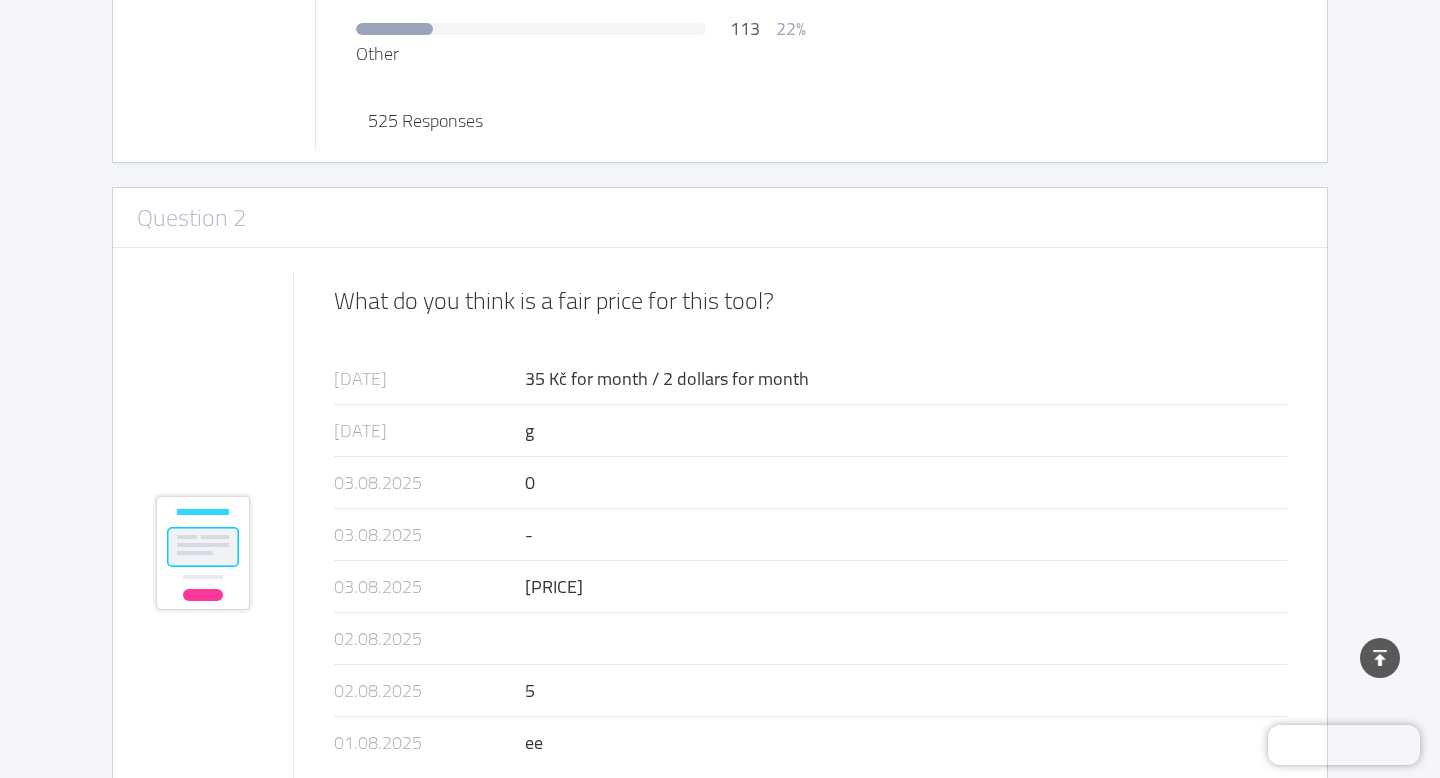 scroll, scrollTop: 719, scrollLeft: 0, axis: vertical 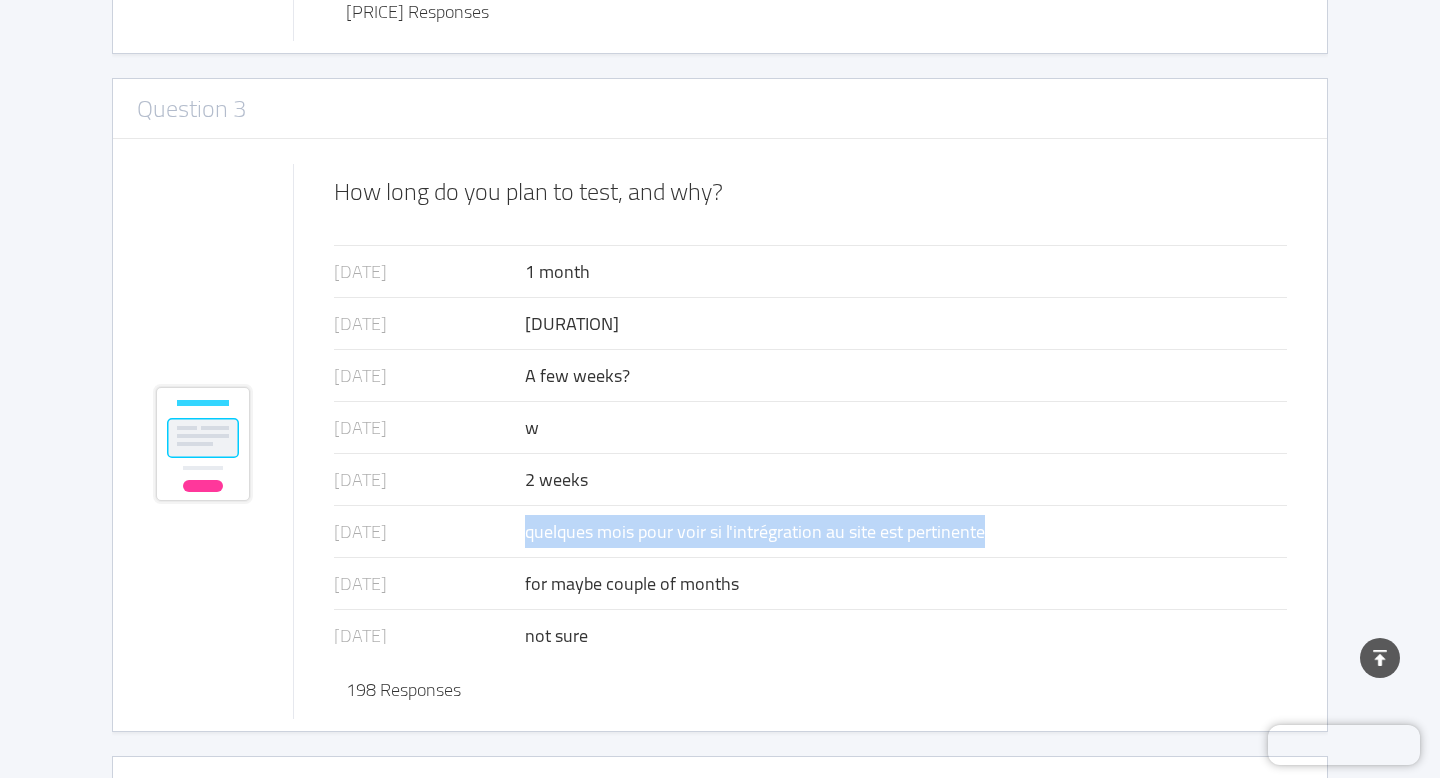 drag, startPoint x: 527, startPoint y: 531, endPoint x: 1005, endPoint y: 530, distance: 478.00104 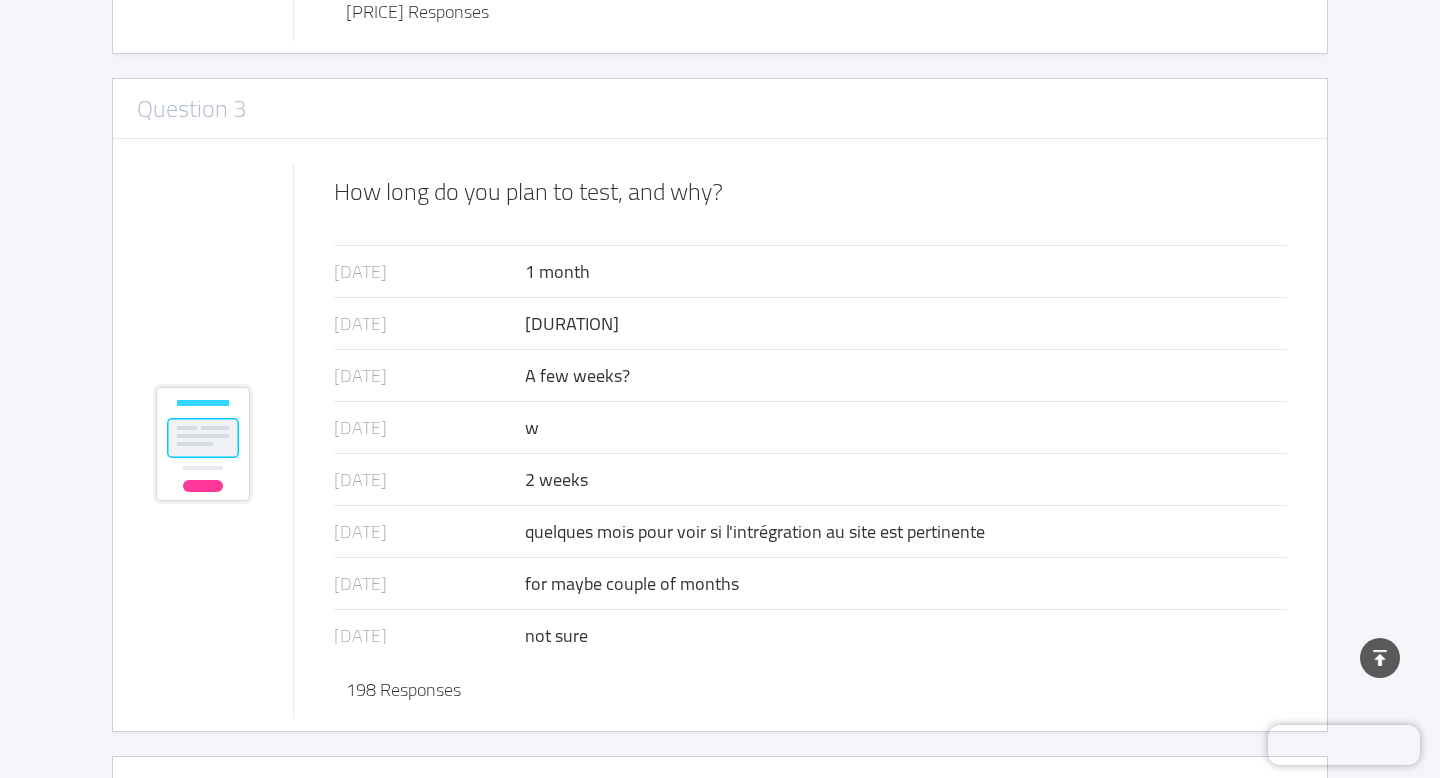 click on "A few weeks?" at bounding box center (906, -3653) 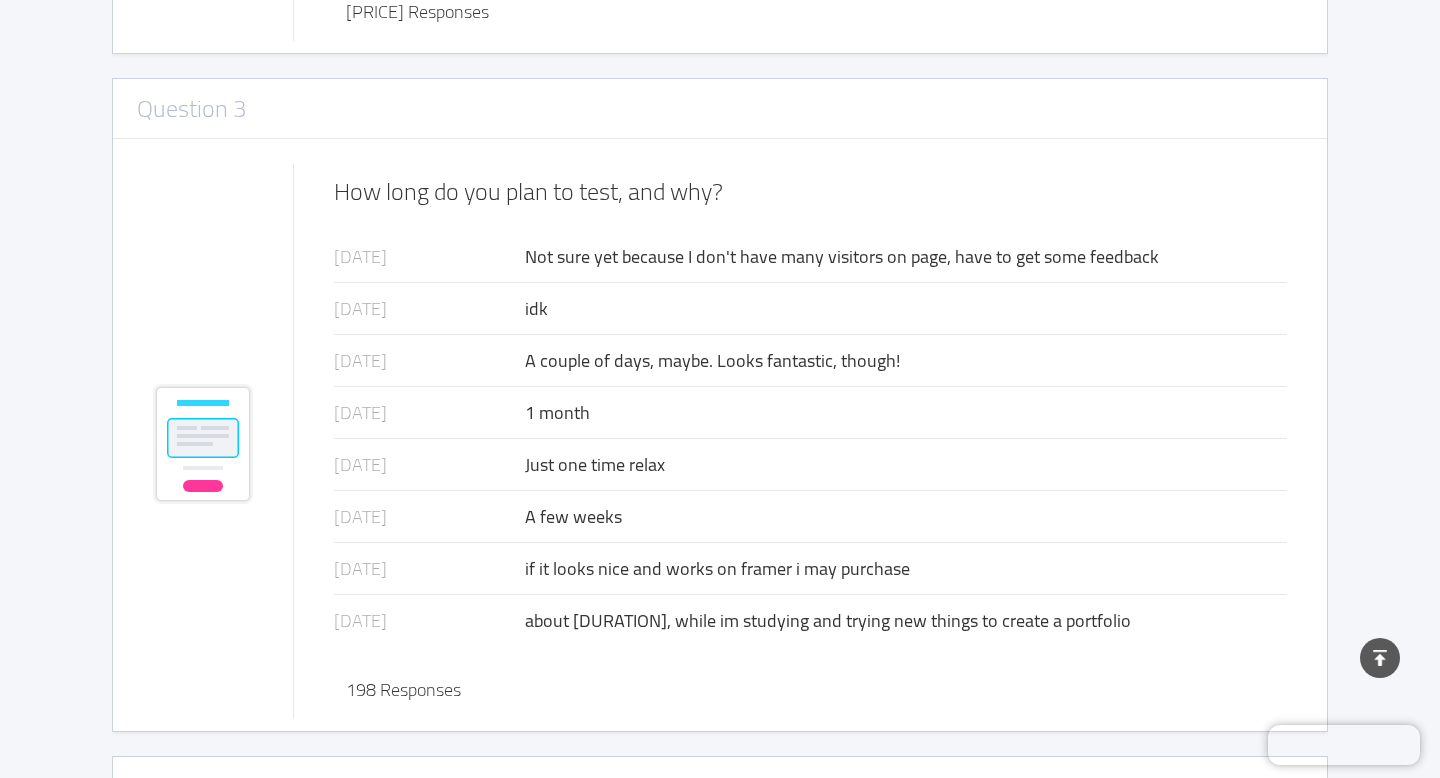 scroll, scrollTop: 3279, scrollLeft: 0, axis: vertical 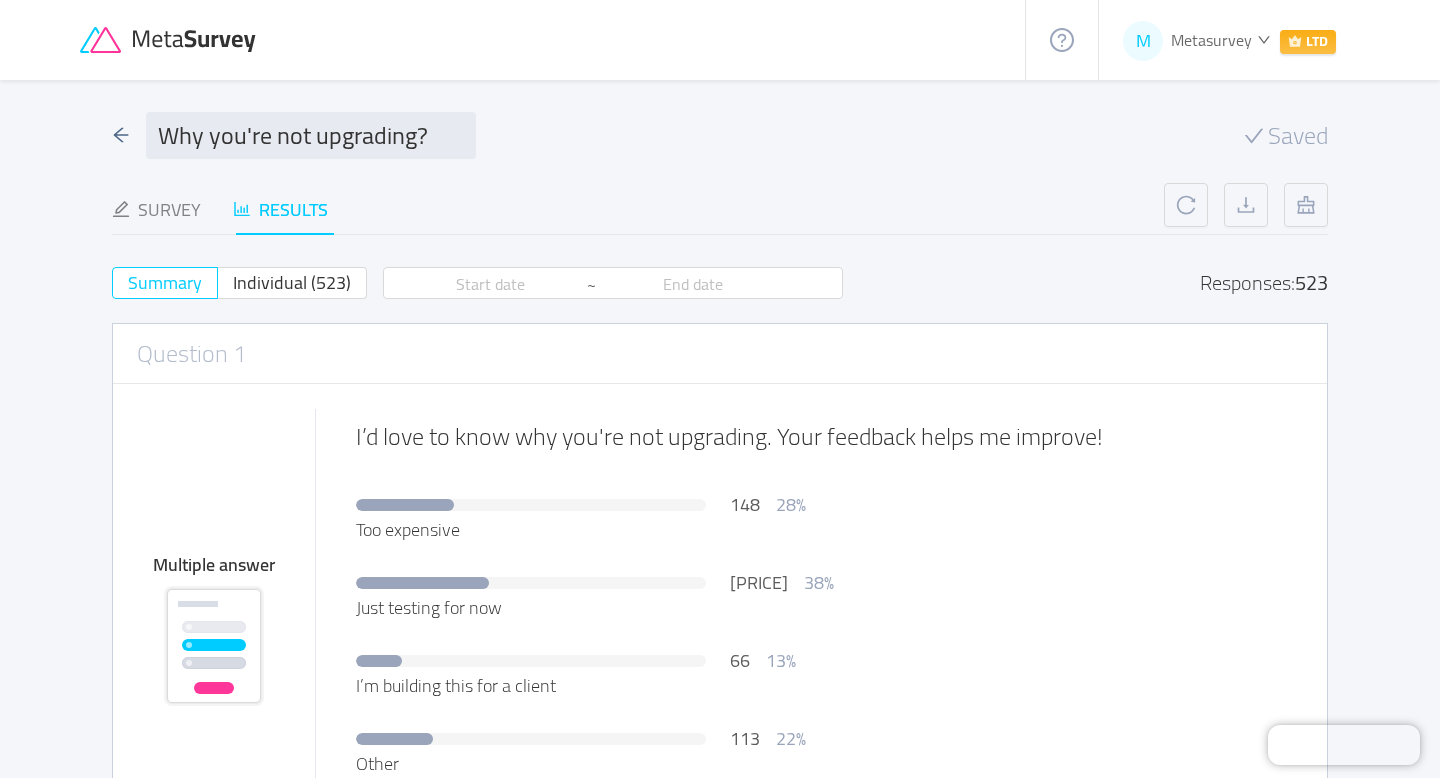 click 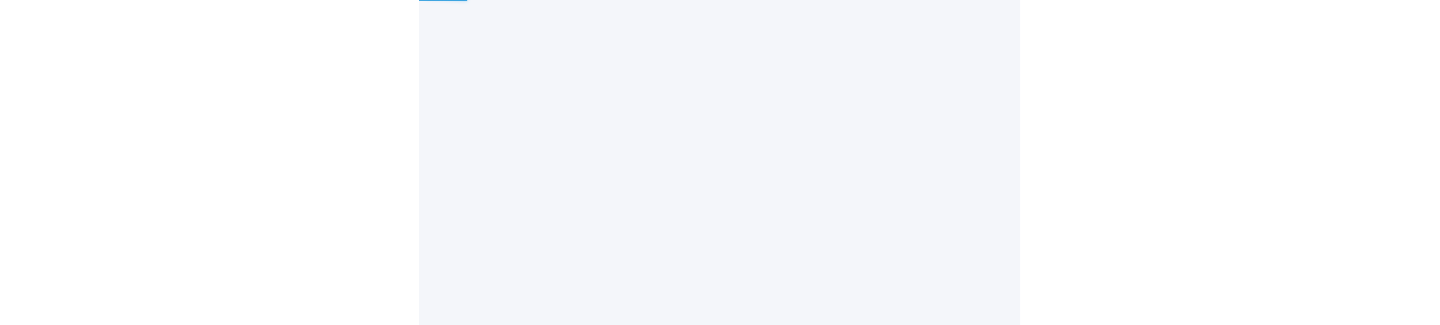 scroll, scrollTop: 0, scrollLeft: 0, axis: both 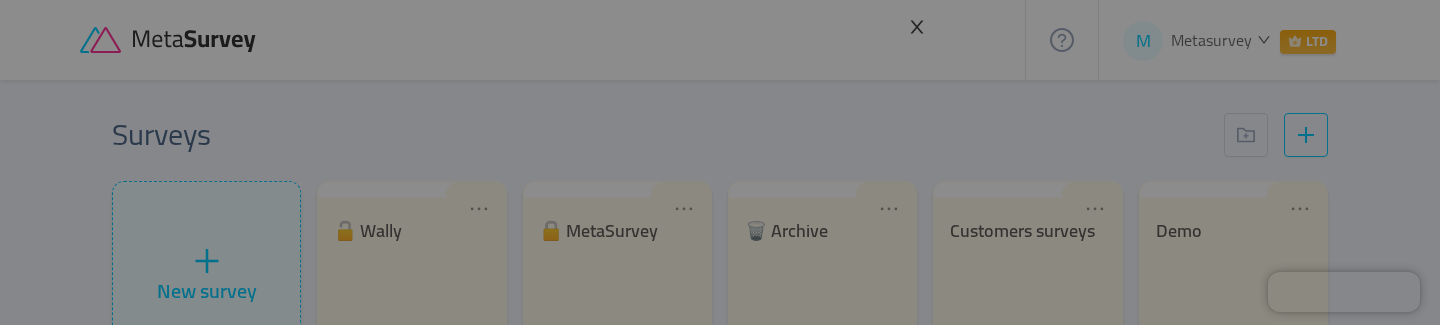 click 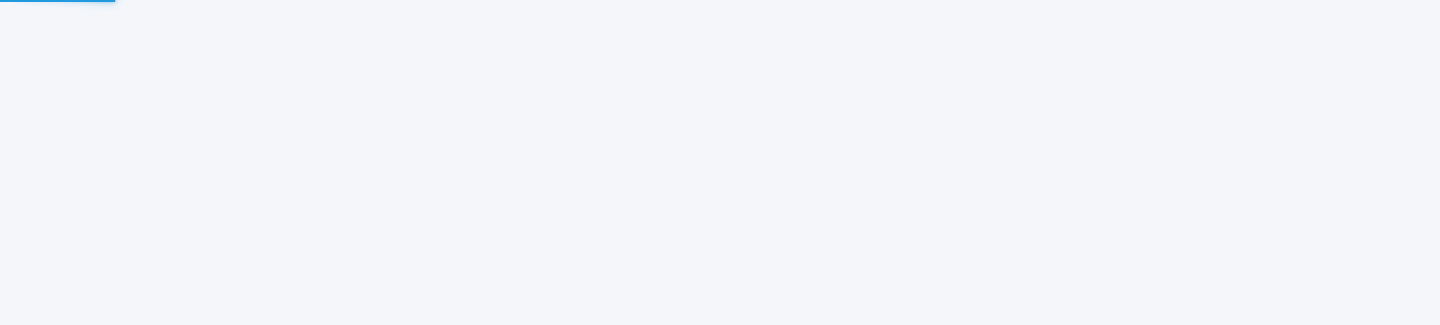 scroll, scrollTop: 0, scrollLeft: 0, axis: both 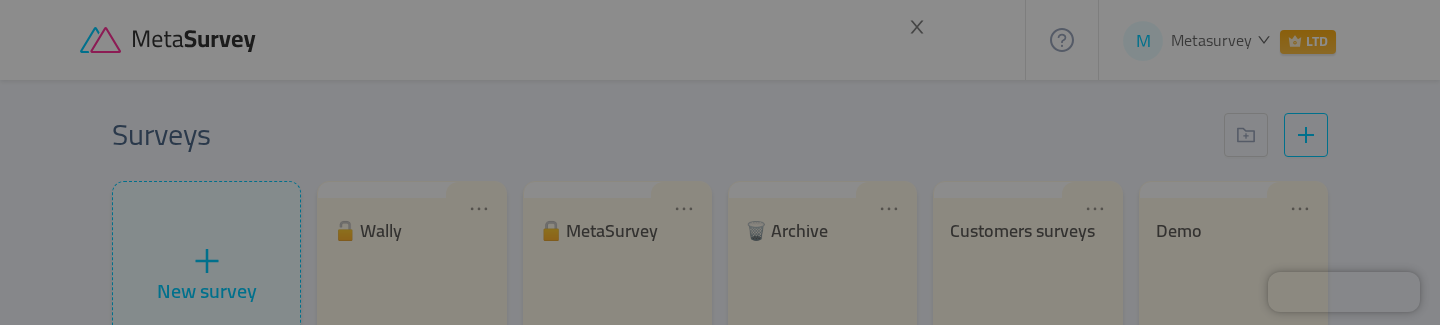 click at bounding box center (720, 162) 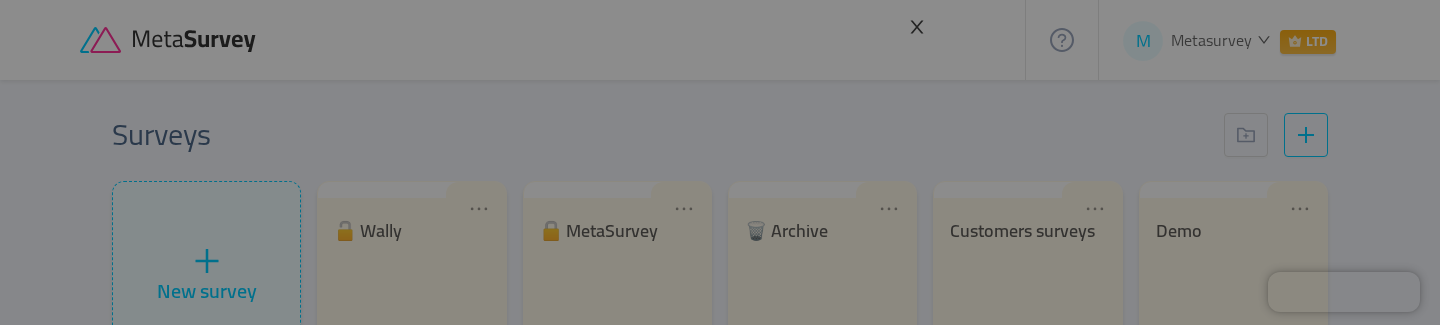 click 